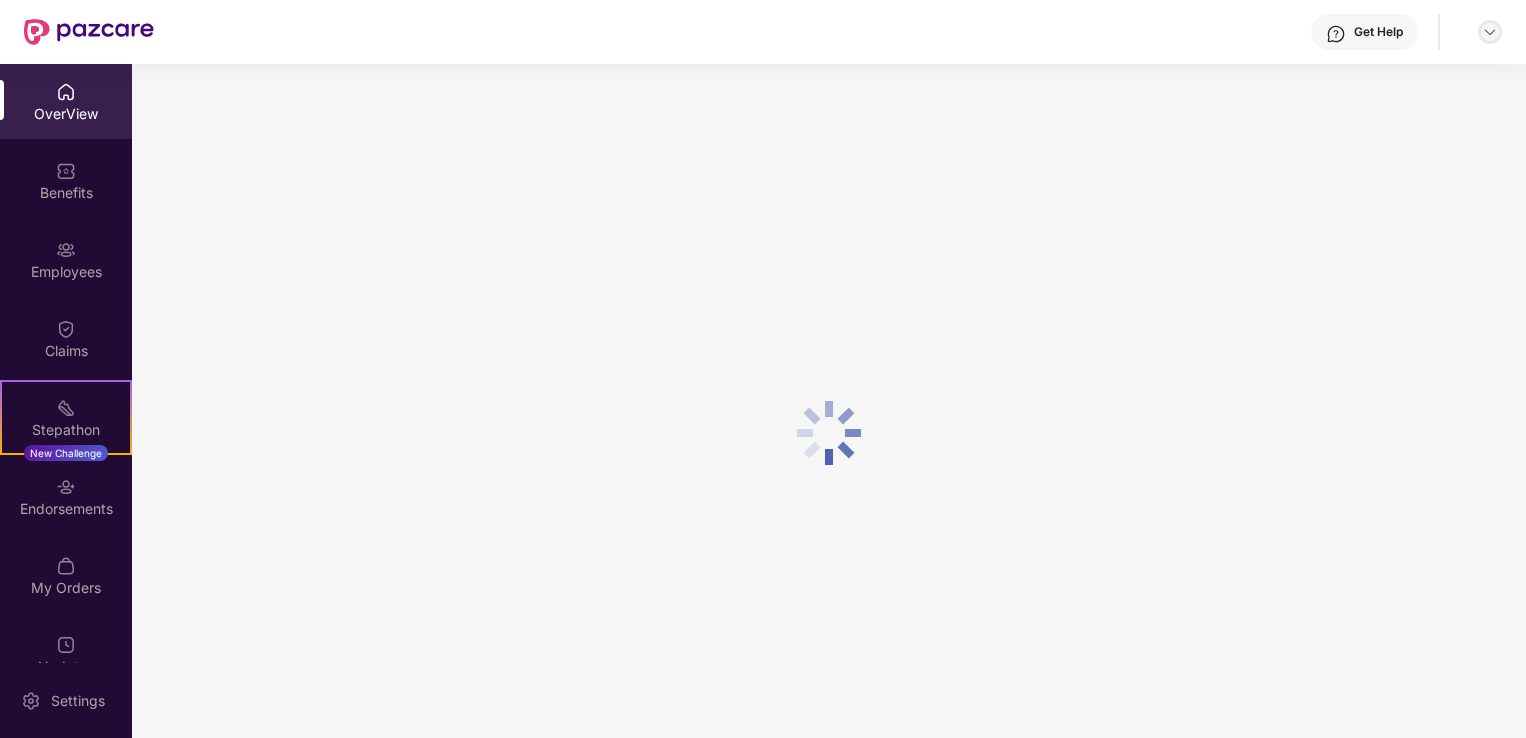 scroll, scrollTop: 0, scrollLeft: 0, axis: both 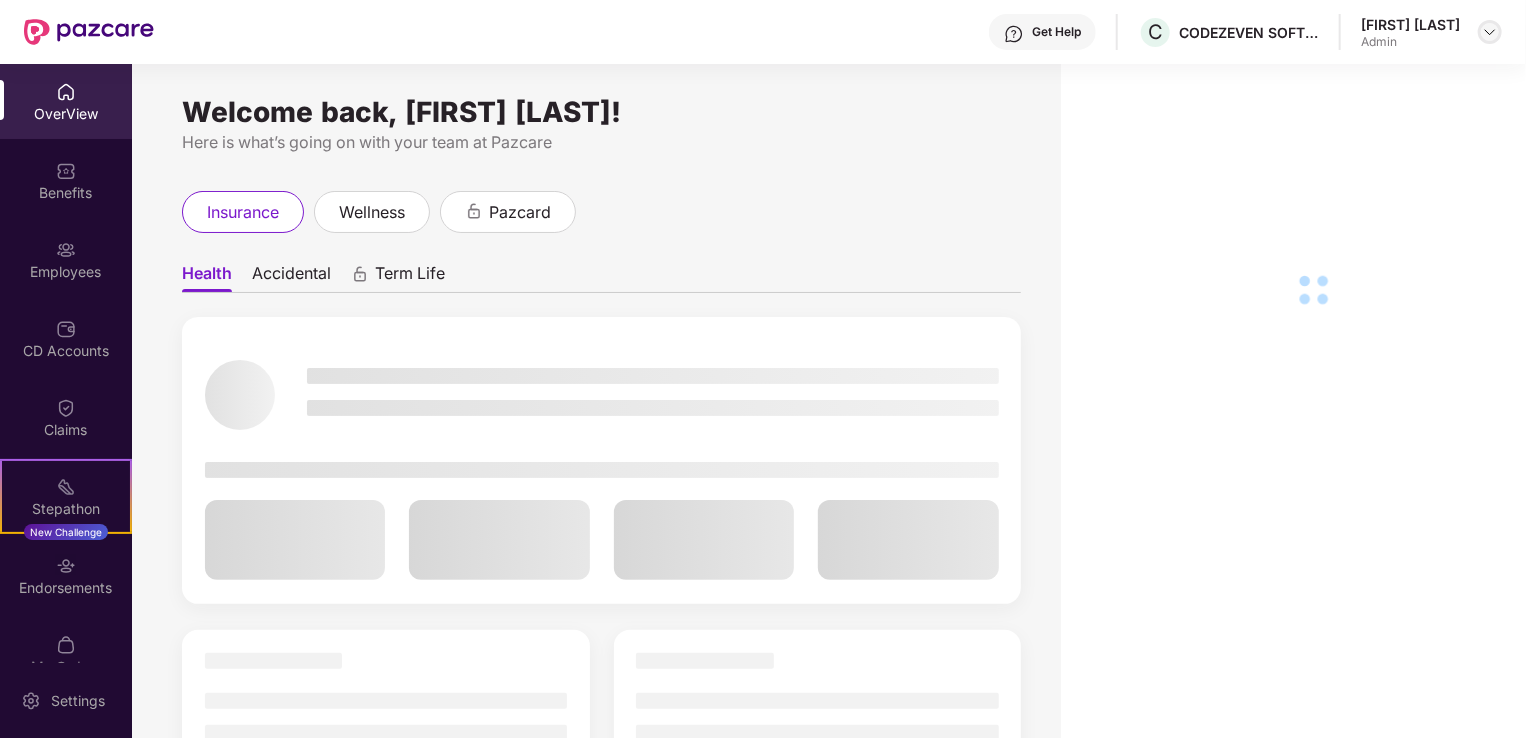 click at bounding box center (1490, 32) 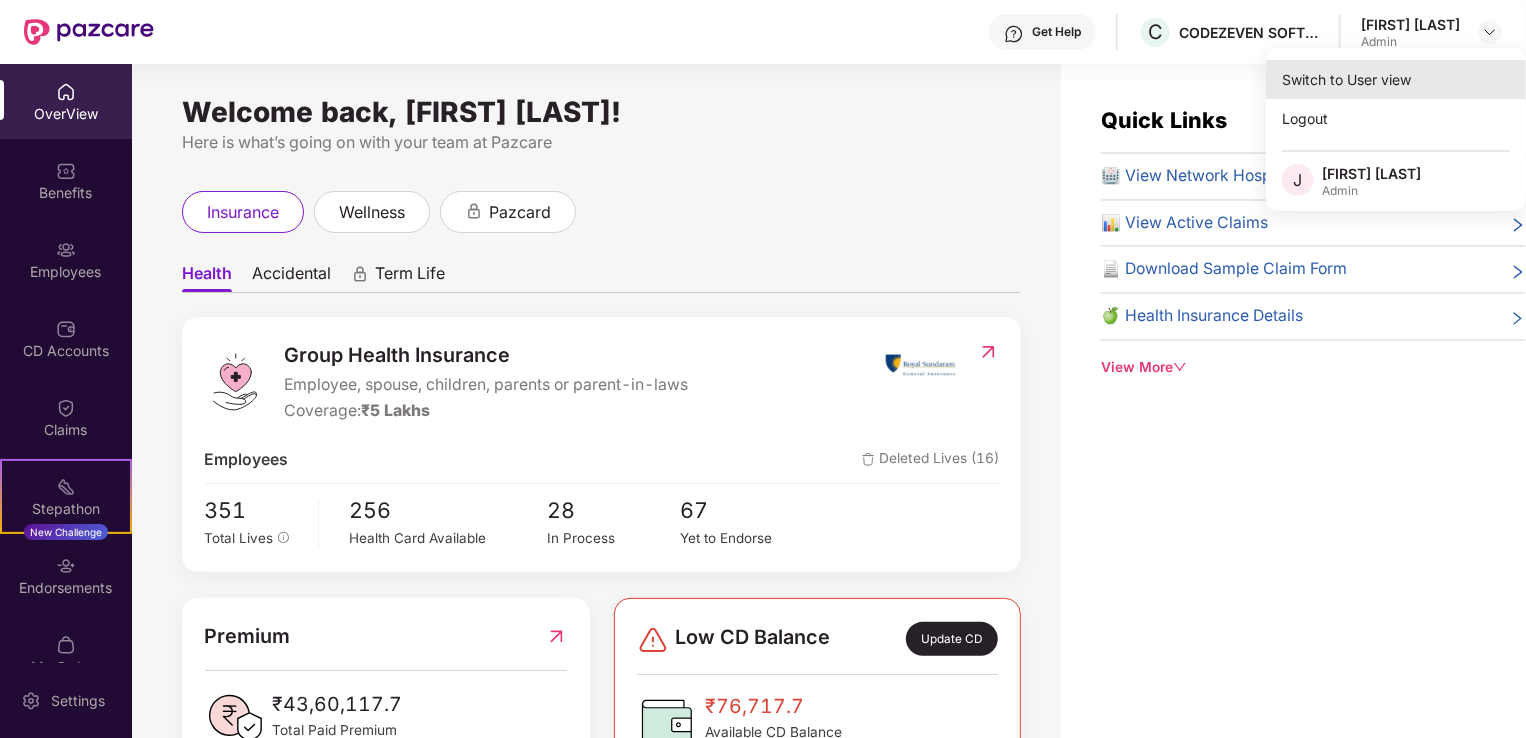 click on "Switch to User view" at bounding box center (1396, 79) 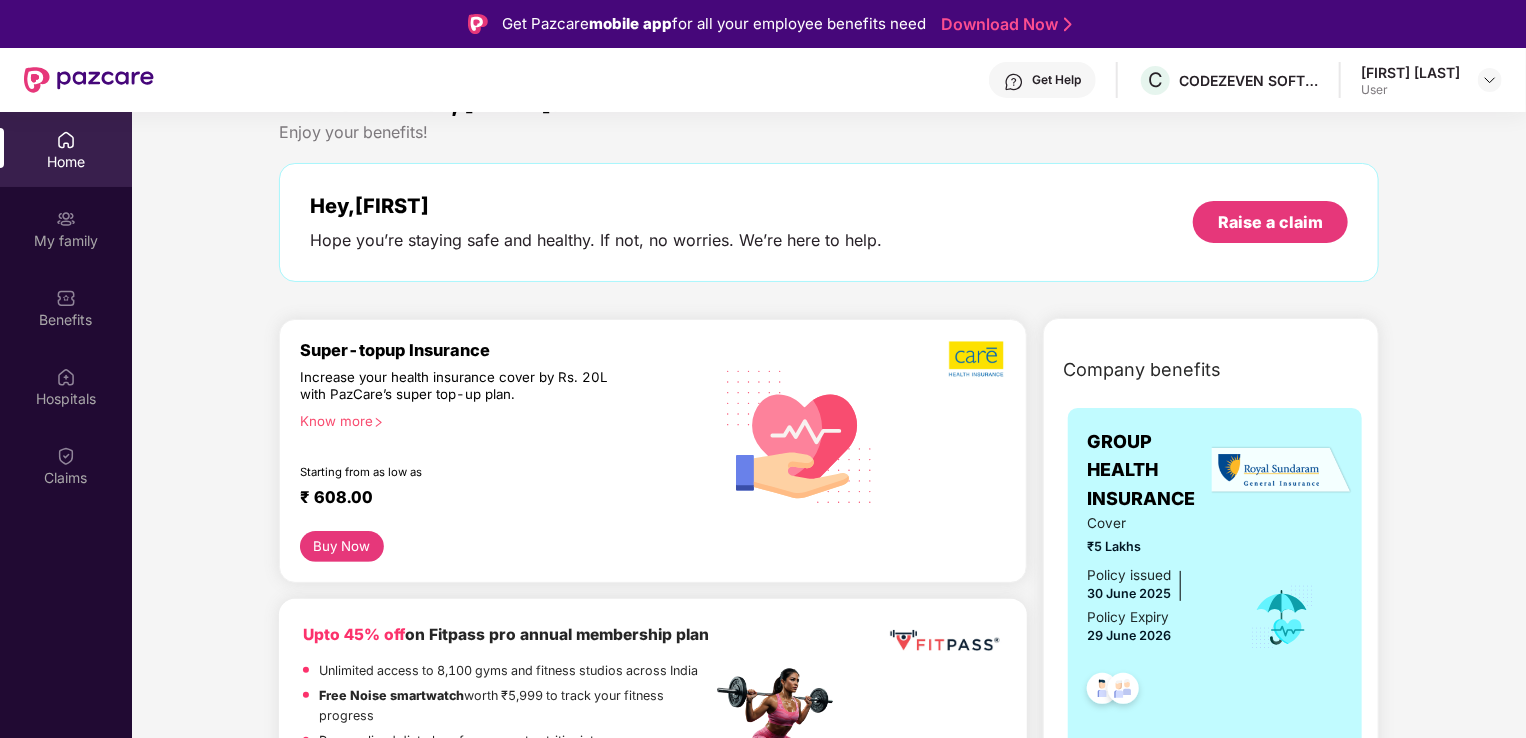 scroll, scrollTop: 0, scrollLeft: 0, axis: both 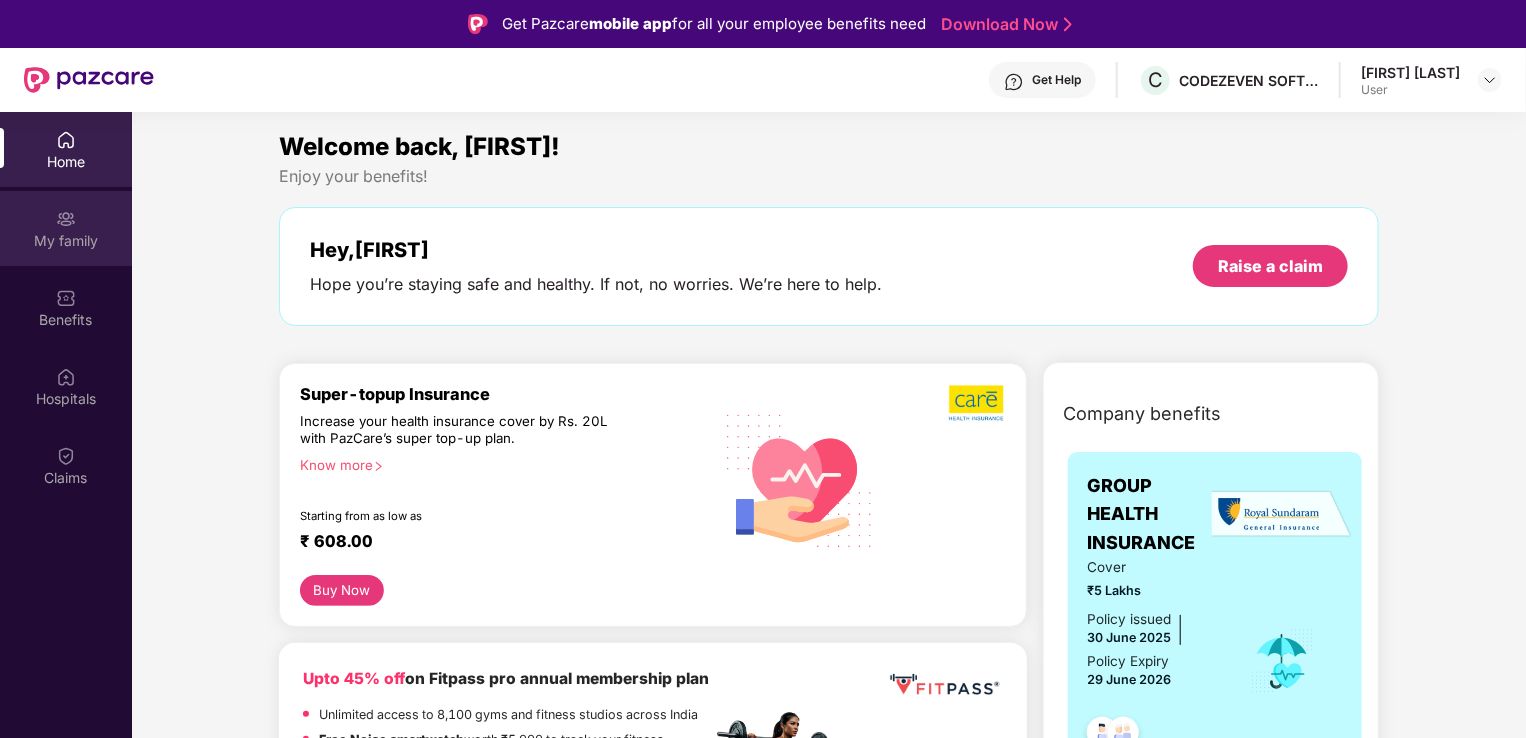 click on "My family" at bounding box center (66, 241) 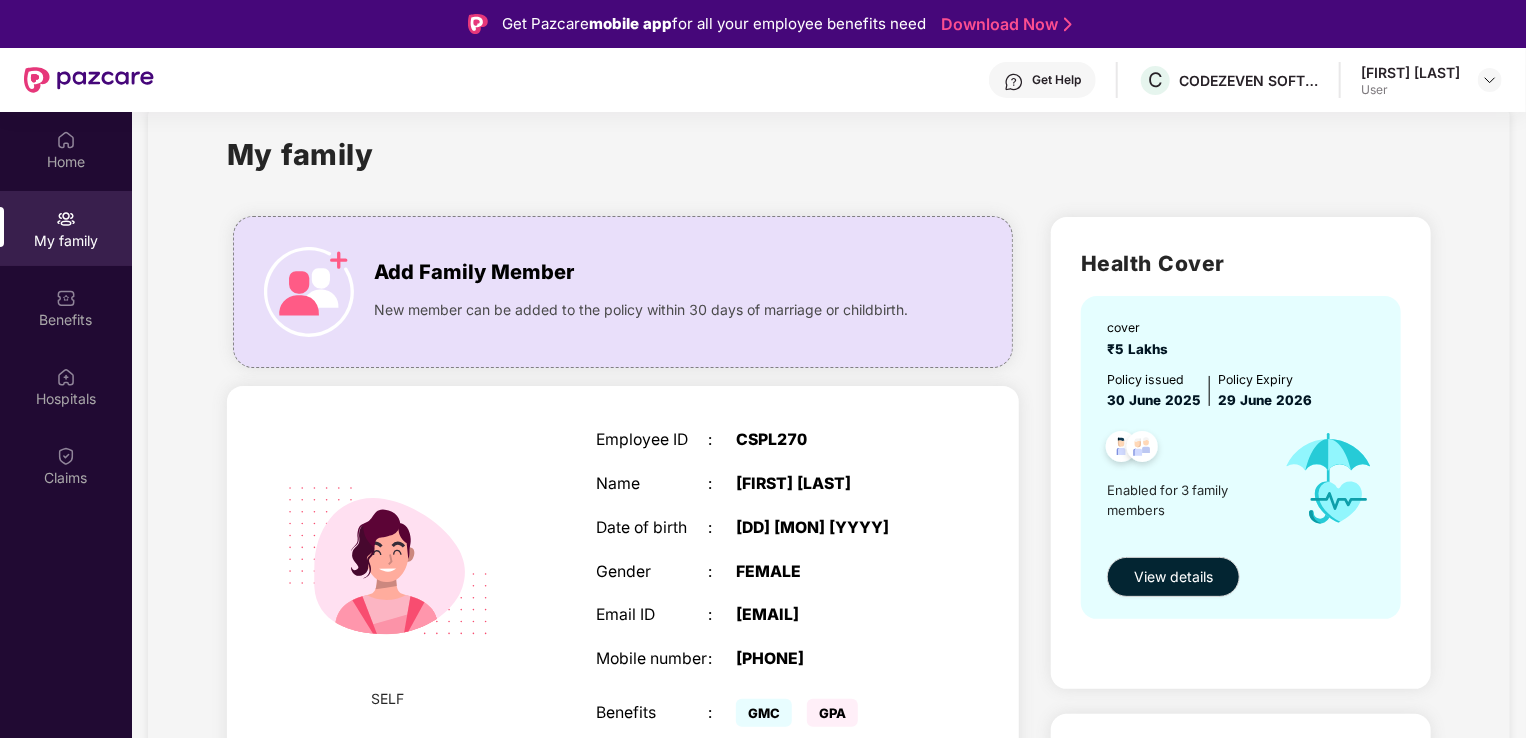 scroll, scrollTop: 412, scrollLeft: 0, axis: vertical 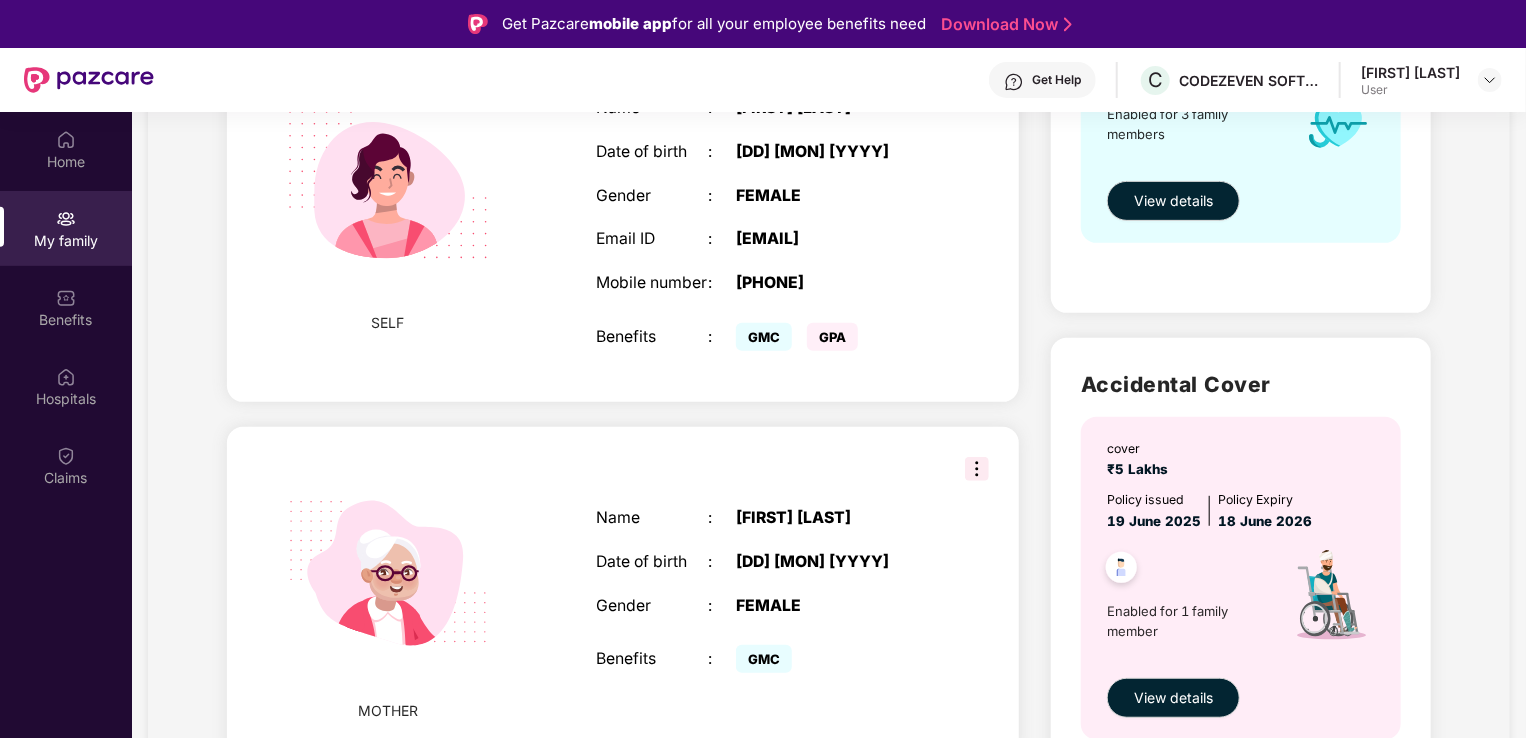 click at bounding box center [977, 469] 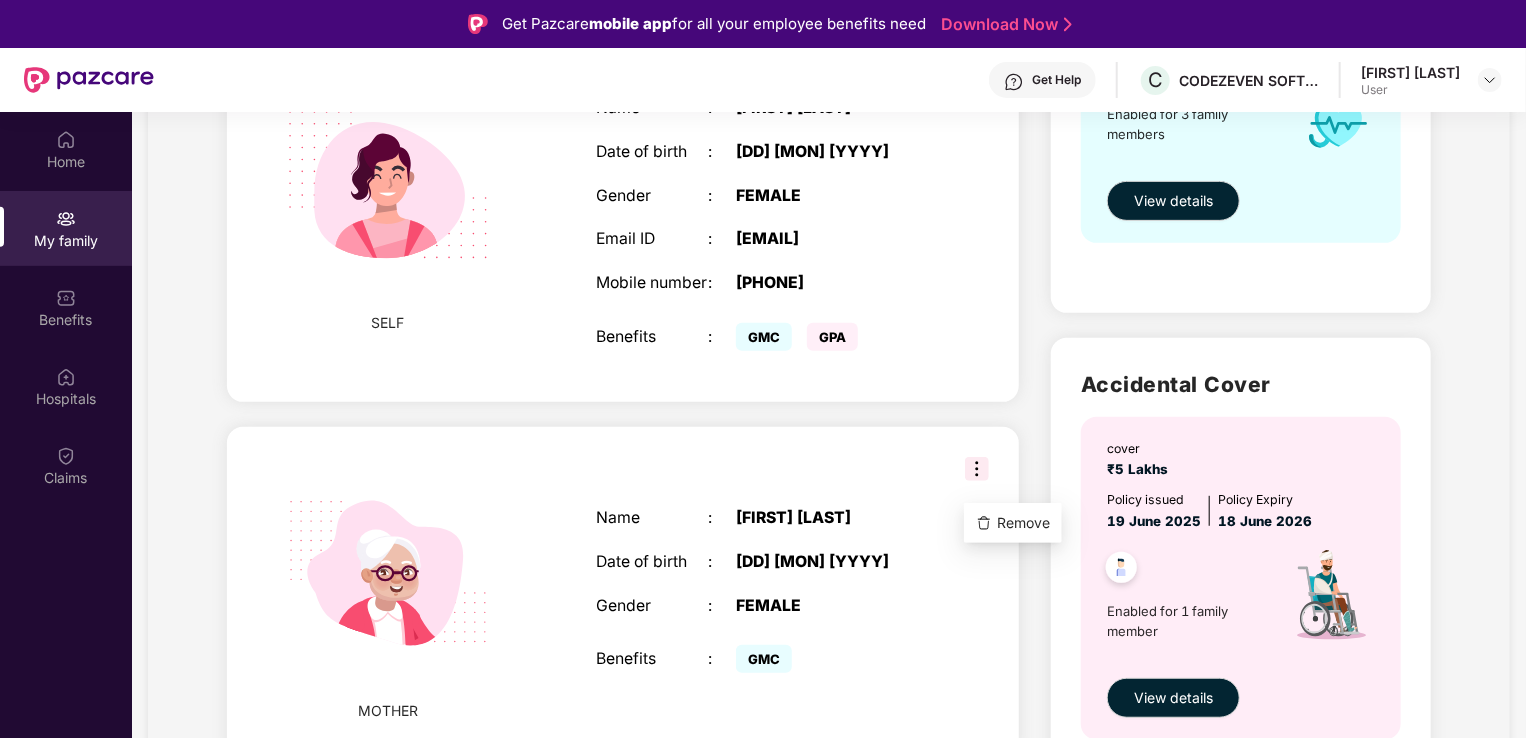 scroll, scrollTop: 784, scrollLeft: 0, axis: vertical 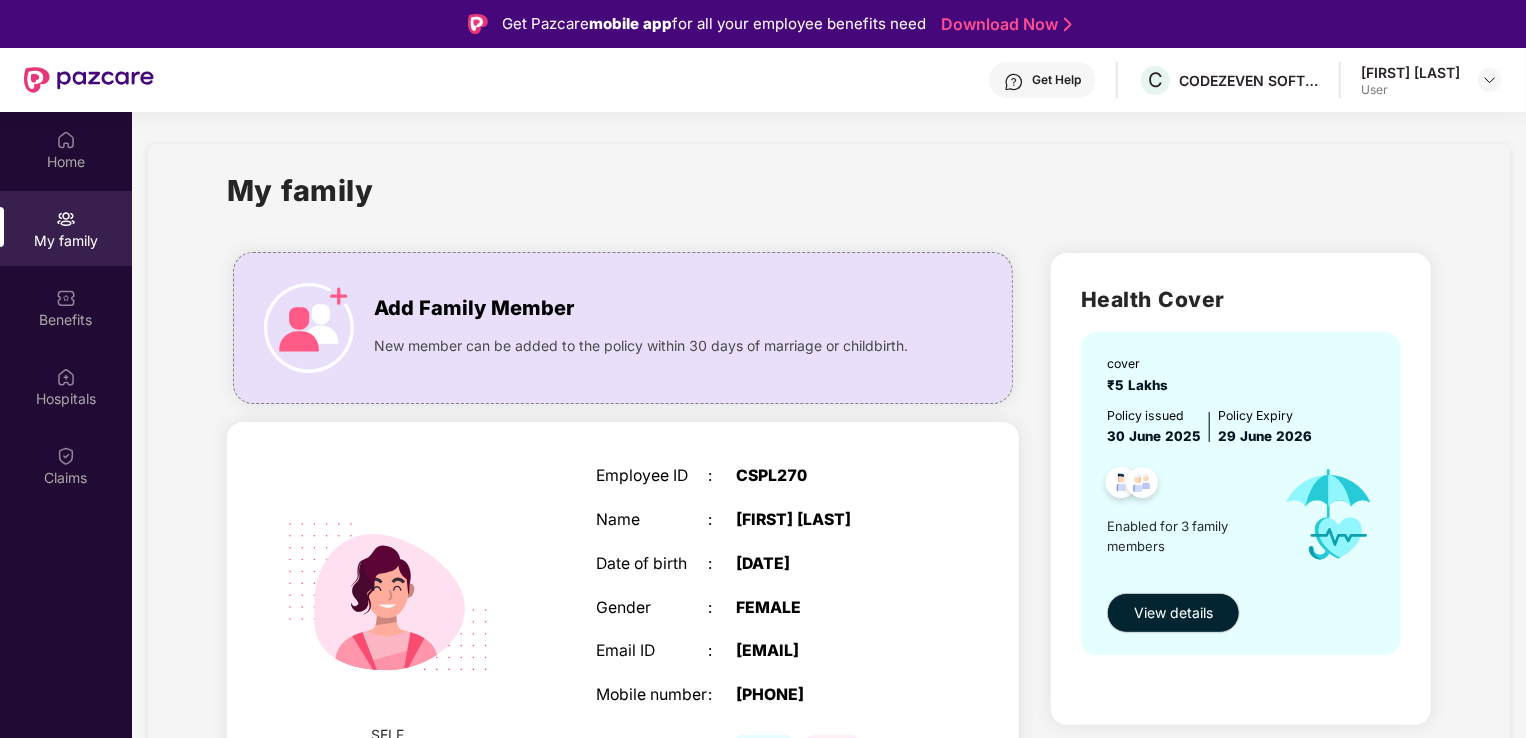 click on "Employee ID : CSPL270 Name : Janhavi Desai Date of birth : 16 Apr 2000 Gender : FEMALE Email ID : janhavi.desai@rapidcircle.com Mobile number : +918530182952 Benefits : GMC GPA" at bounding box center [764, 617] 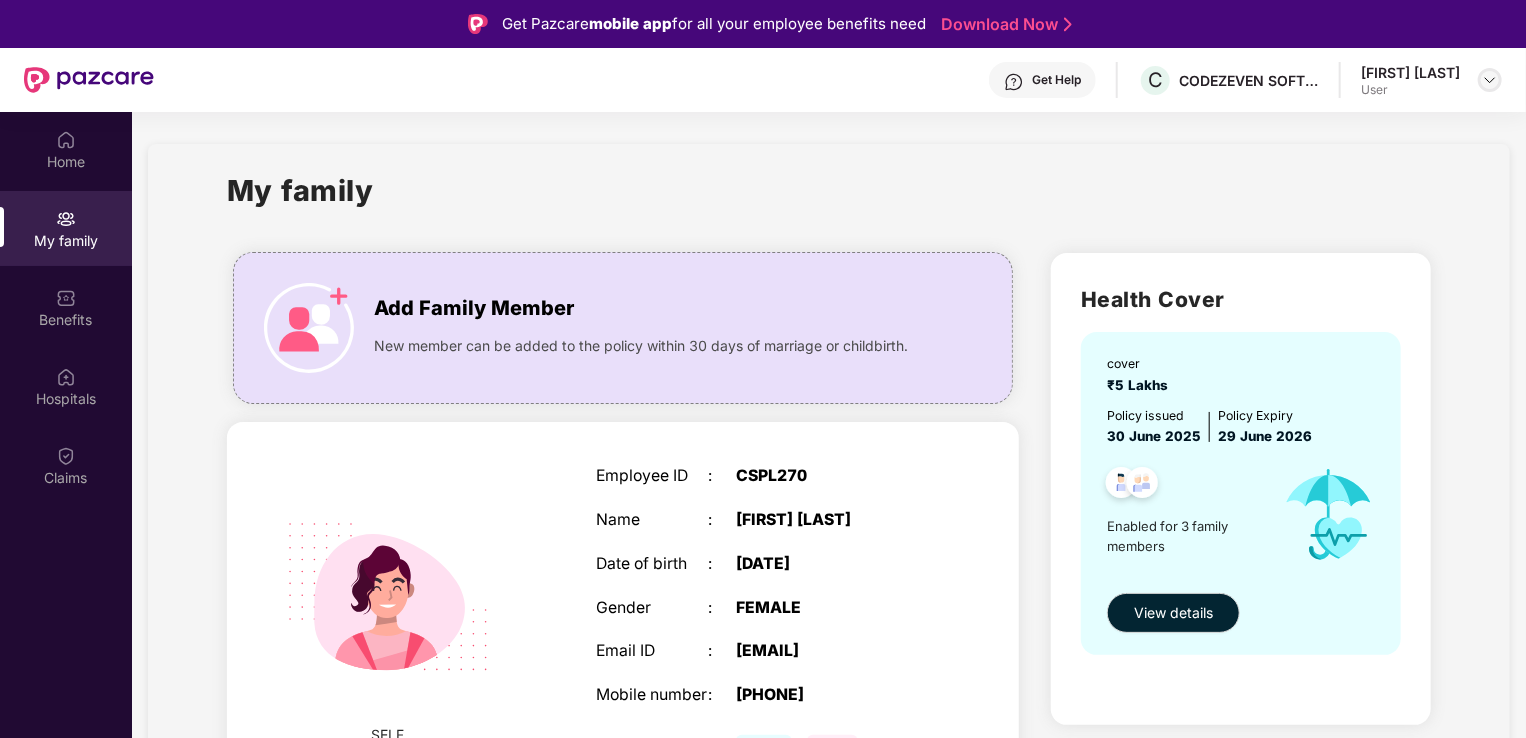 click at bounding box center (1490, 80) 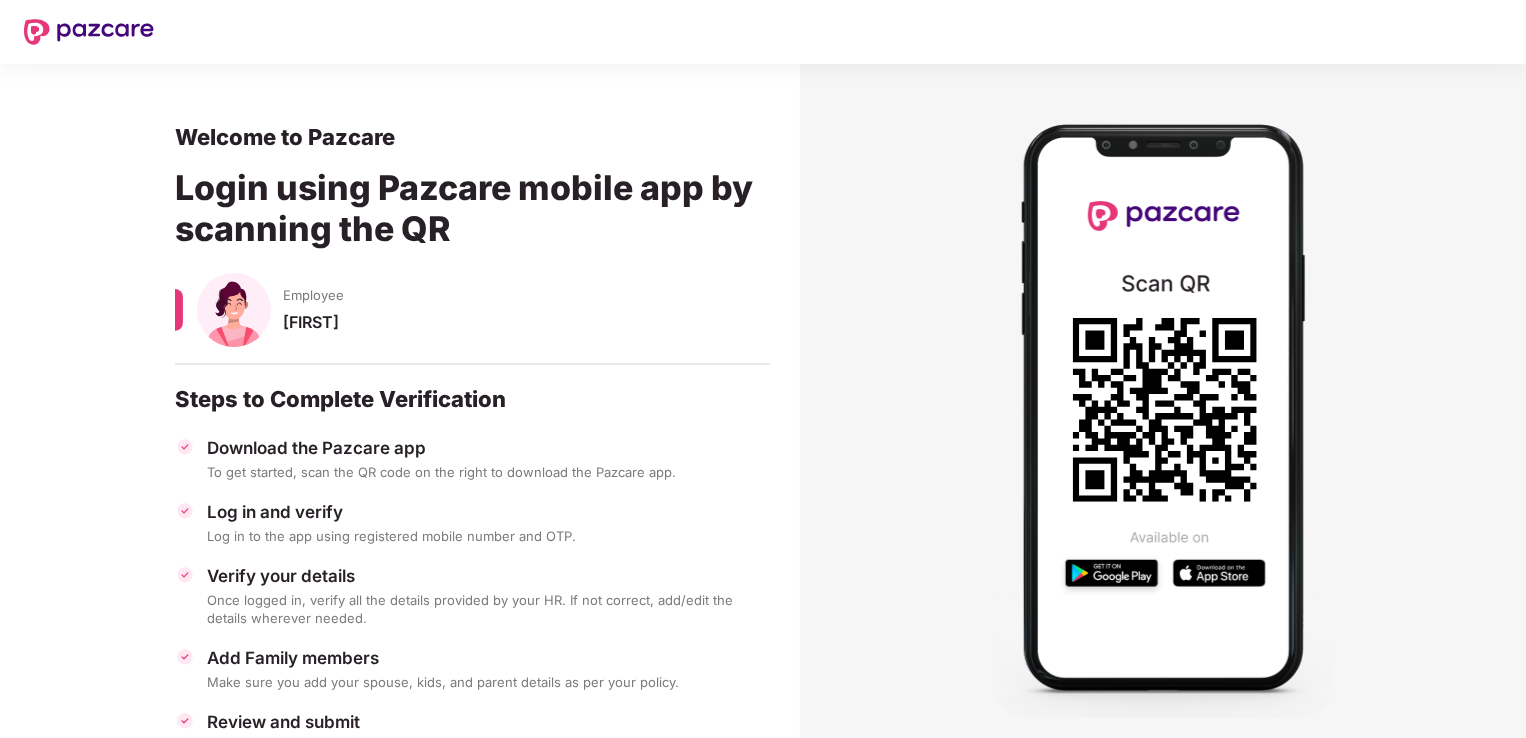 scroll, scrollTop: 93, scrollLeft: 0, axis: vertical 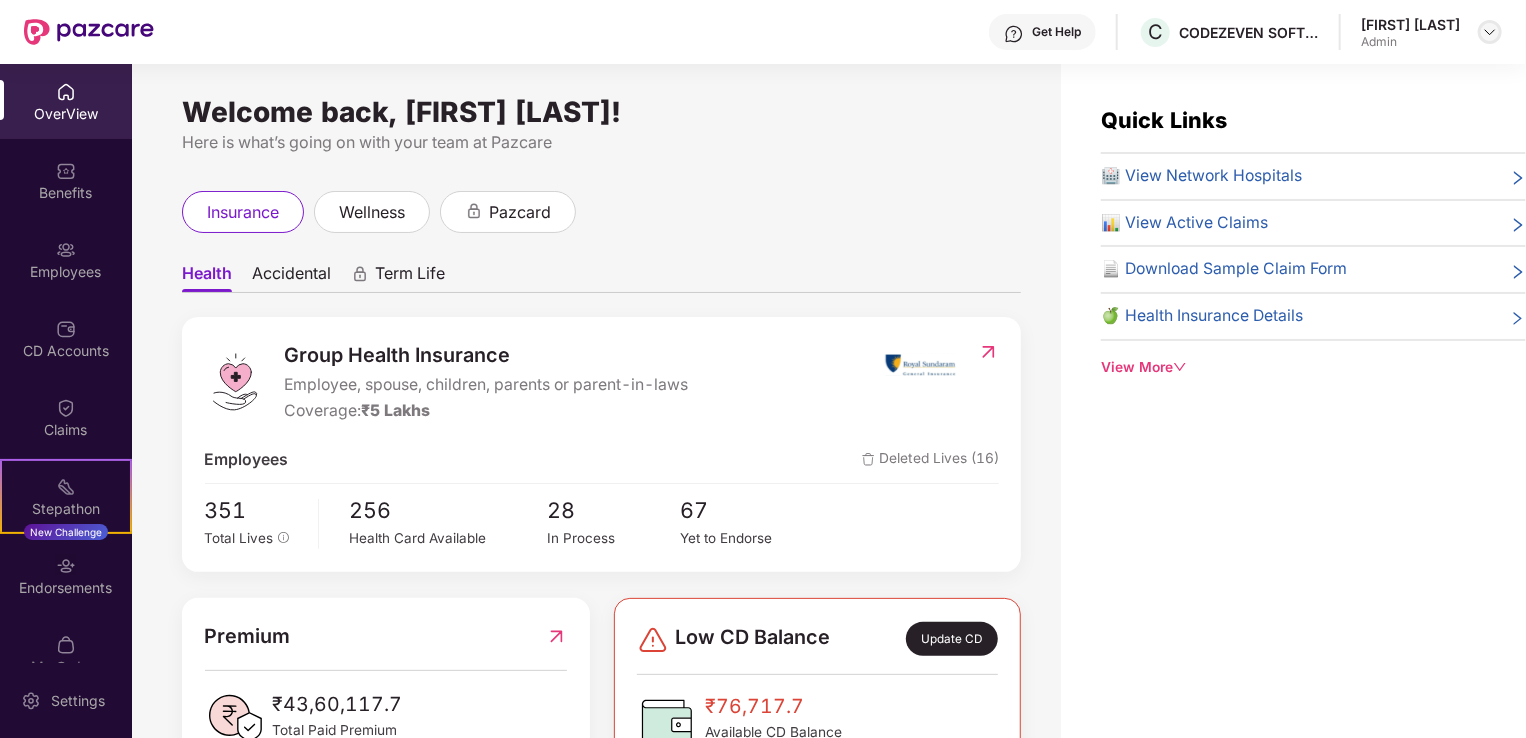 click at bounding box center [1490, 32] 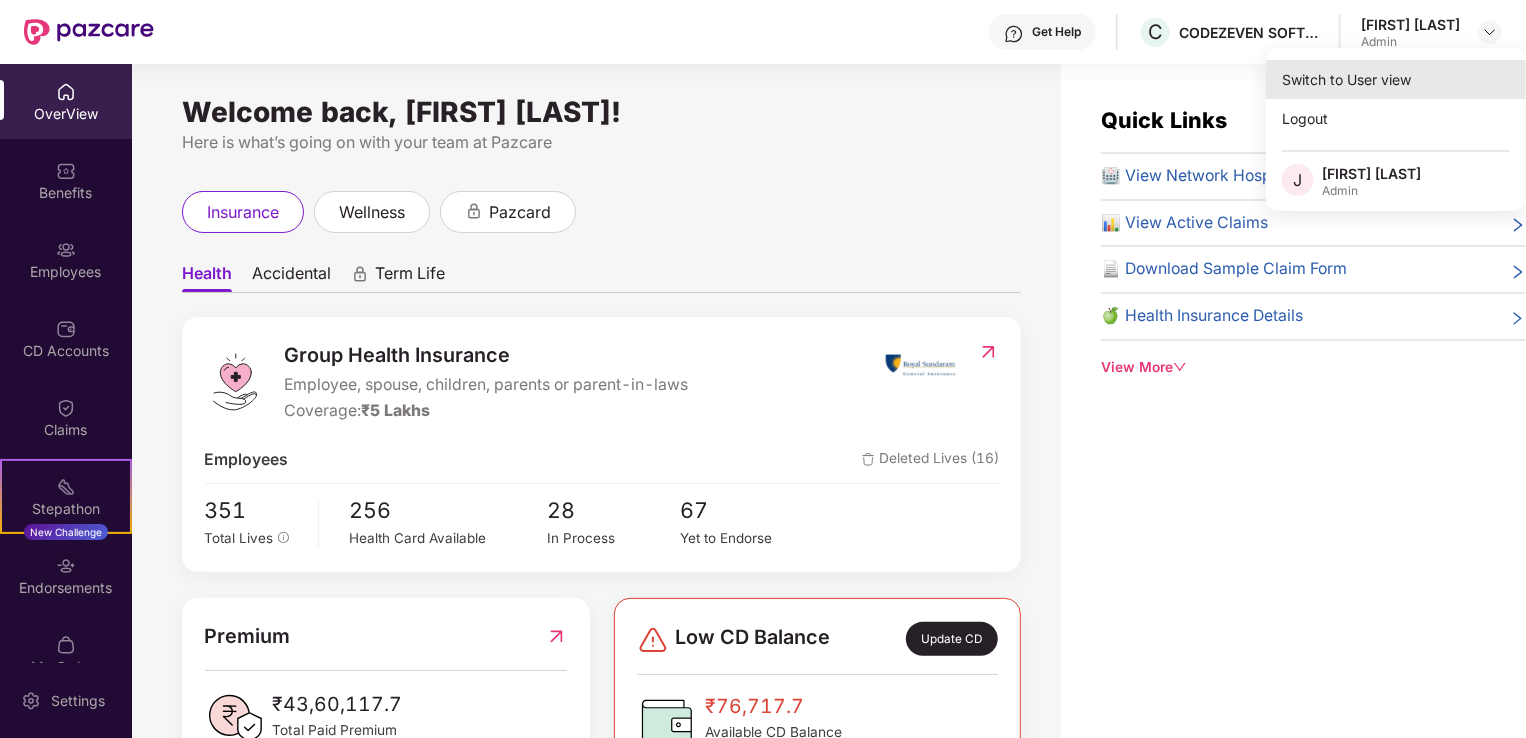 click on "Switch to User view" at bounding box center (1396, 79) 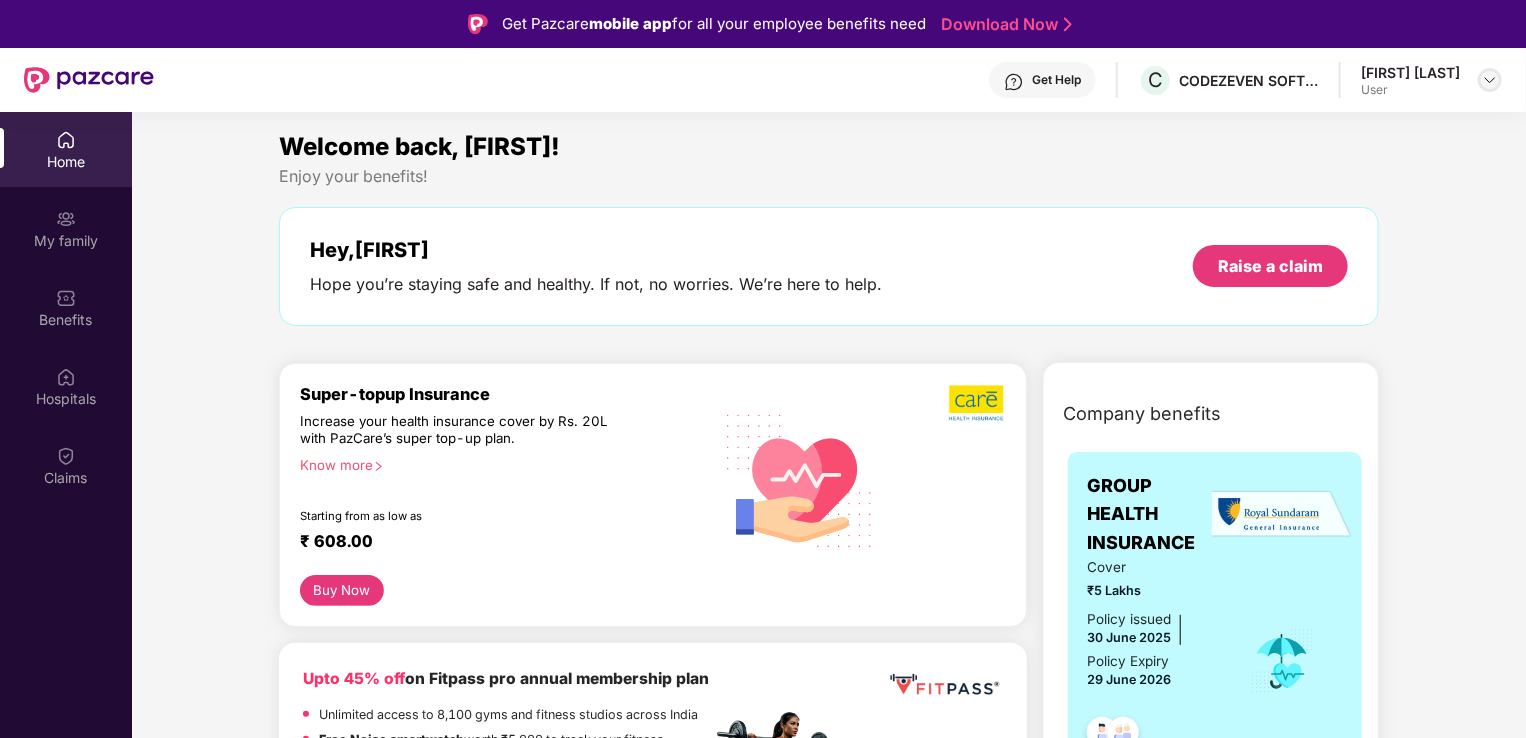 click at bounding box center [1490, 80] 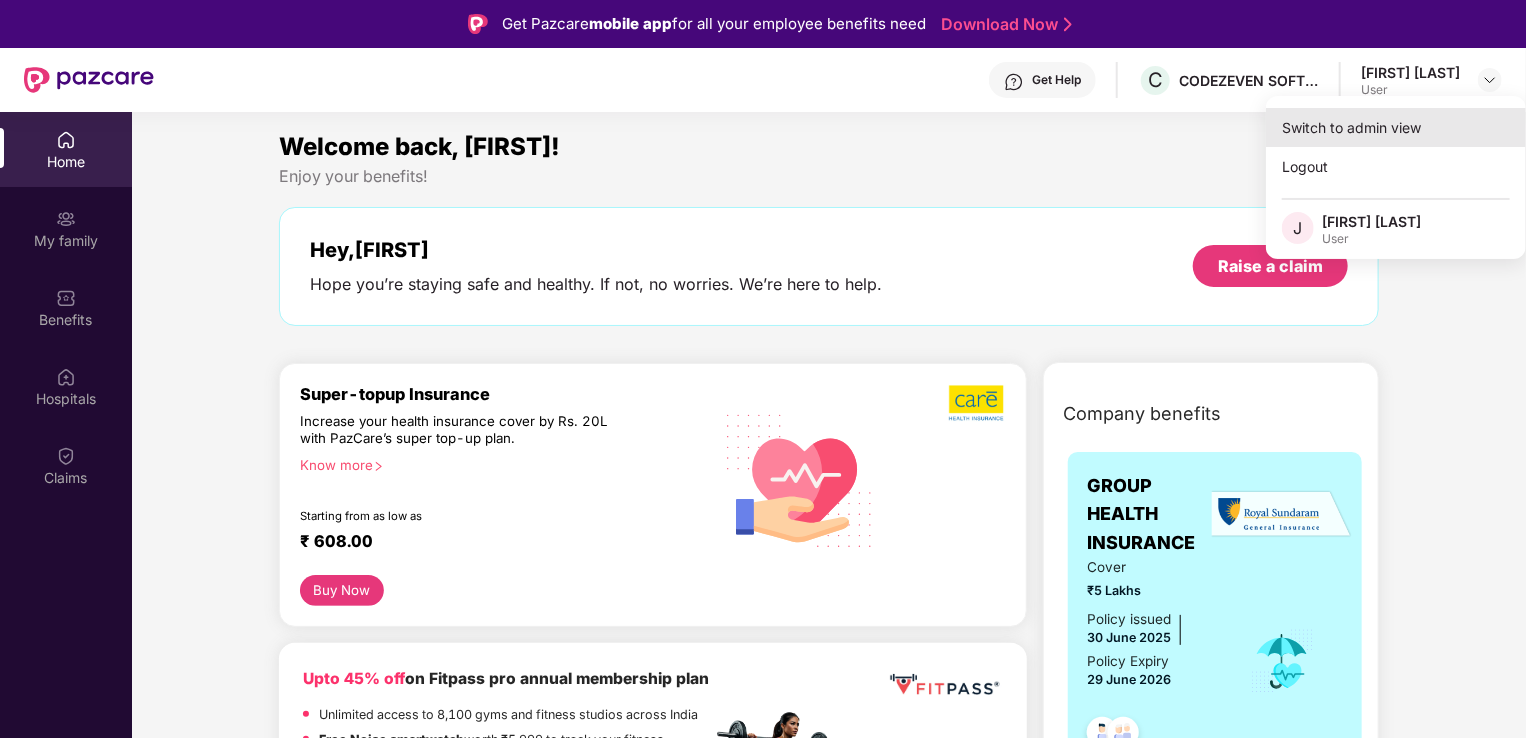click on "Switch to admin view" at bounding box center [1396, 127] 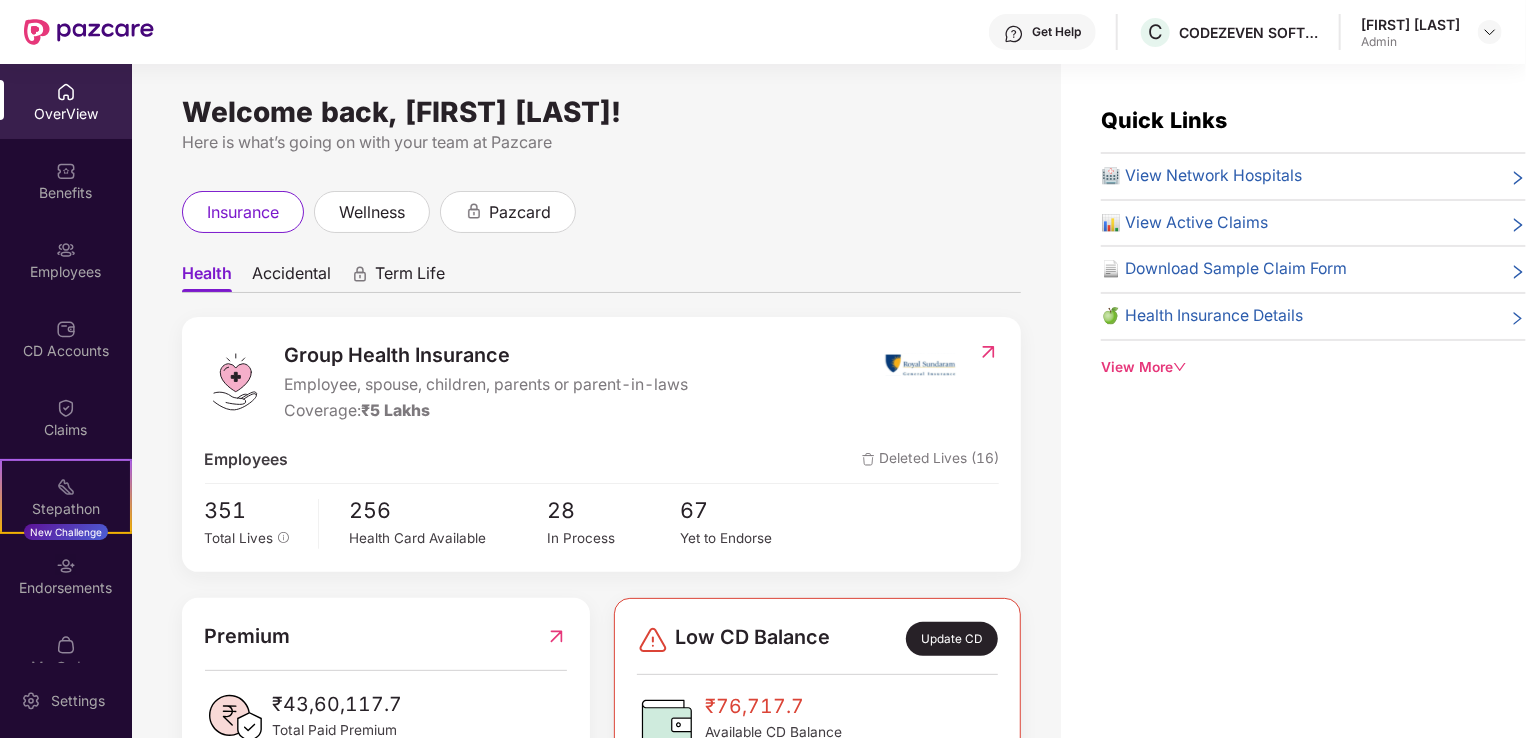 scroll, scrollTop: 184, scrollLeft: 0, axis: vertical 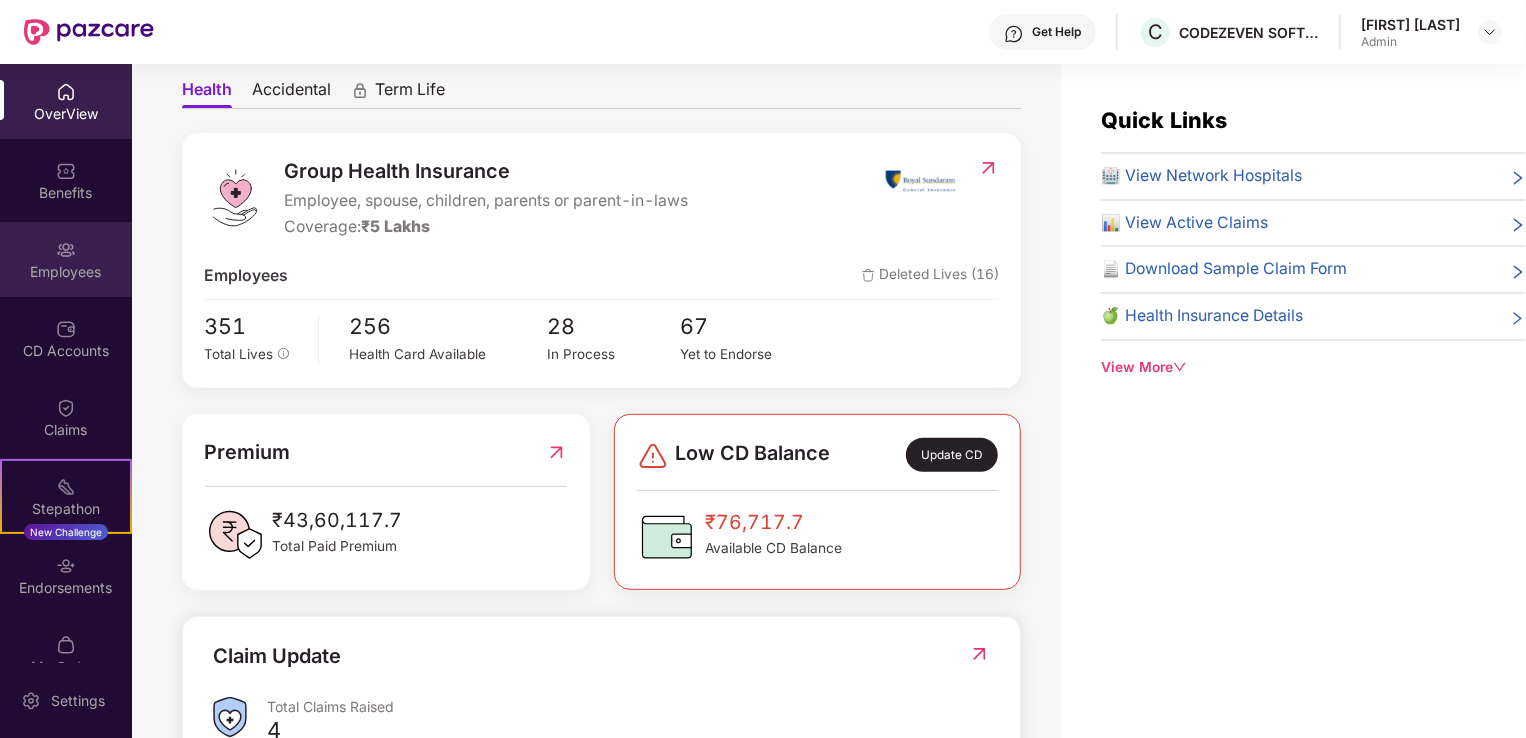 click on "Employees" at bounding box center (66, 259) 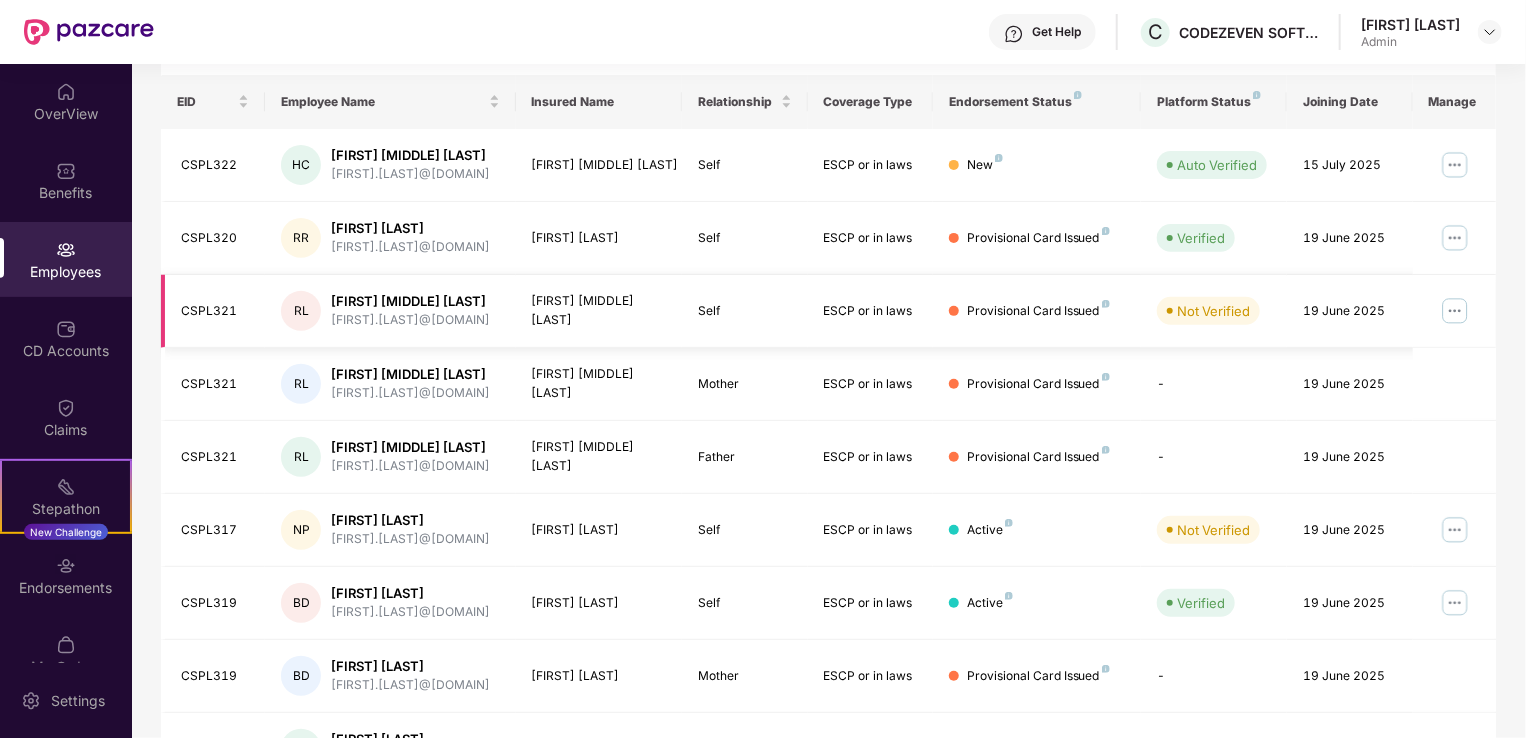 scroll, scrollTop: 504, scrollLeft: 0, axis: vertical 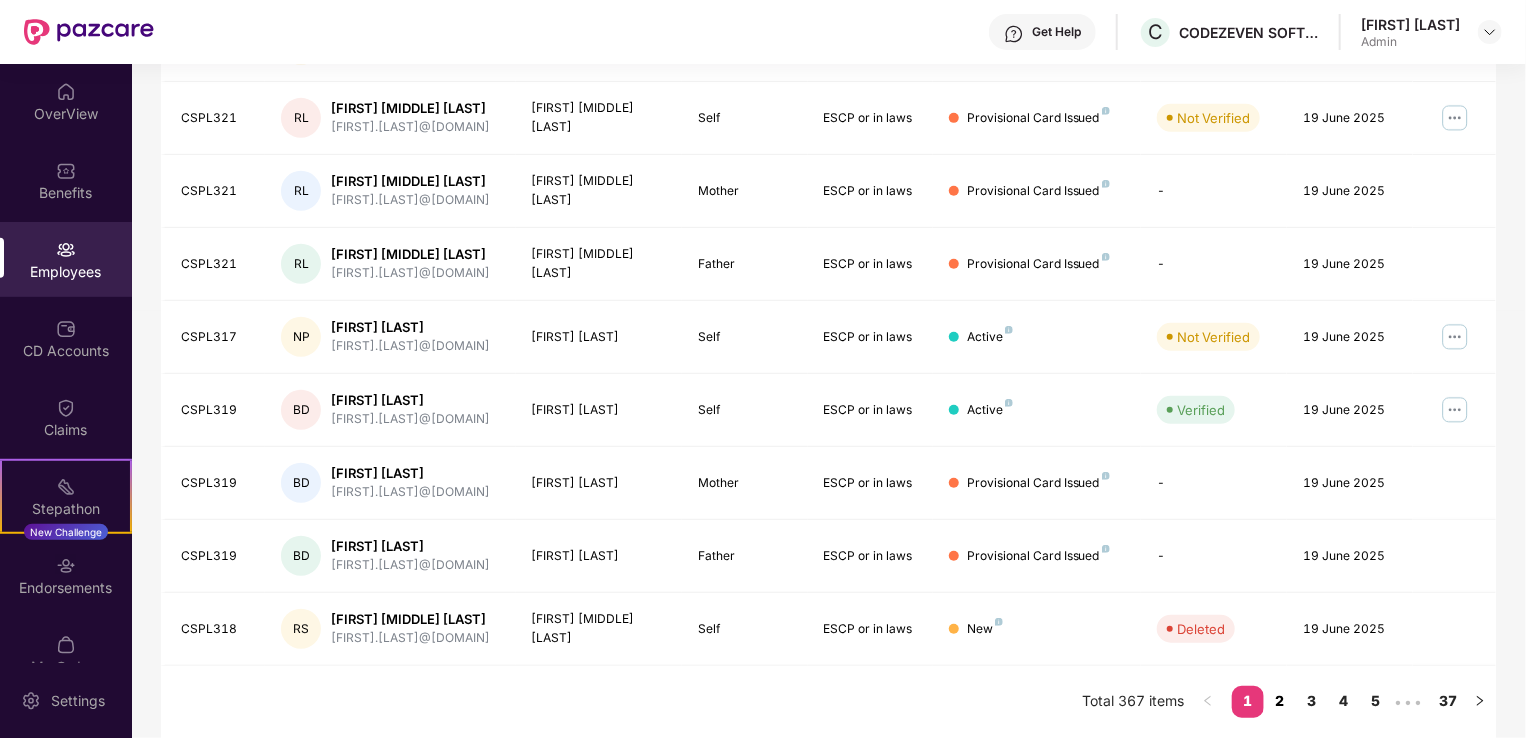click on "2" at bounding box center [1280, 701] 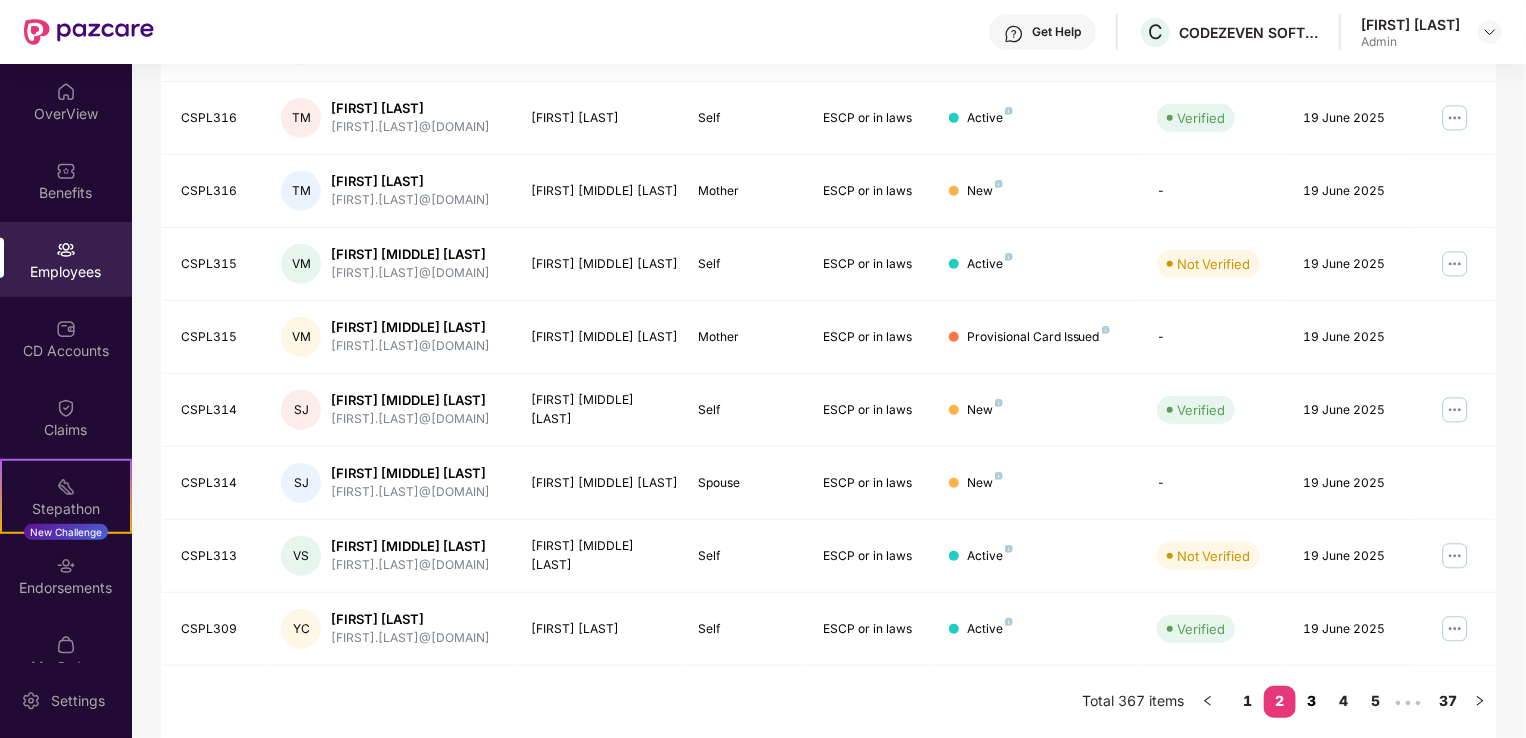 click on "3" at bounding box center [1312, 701] 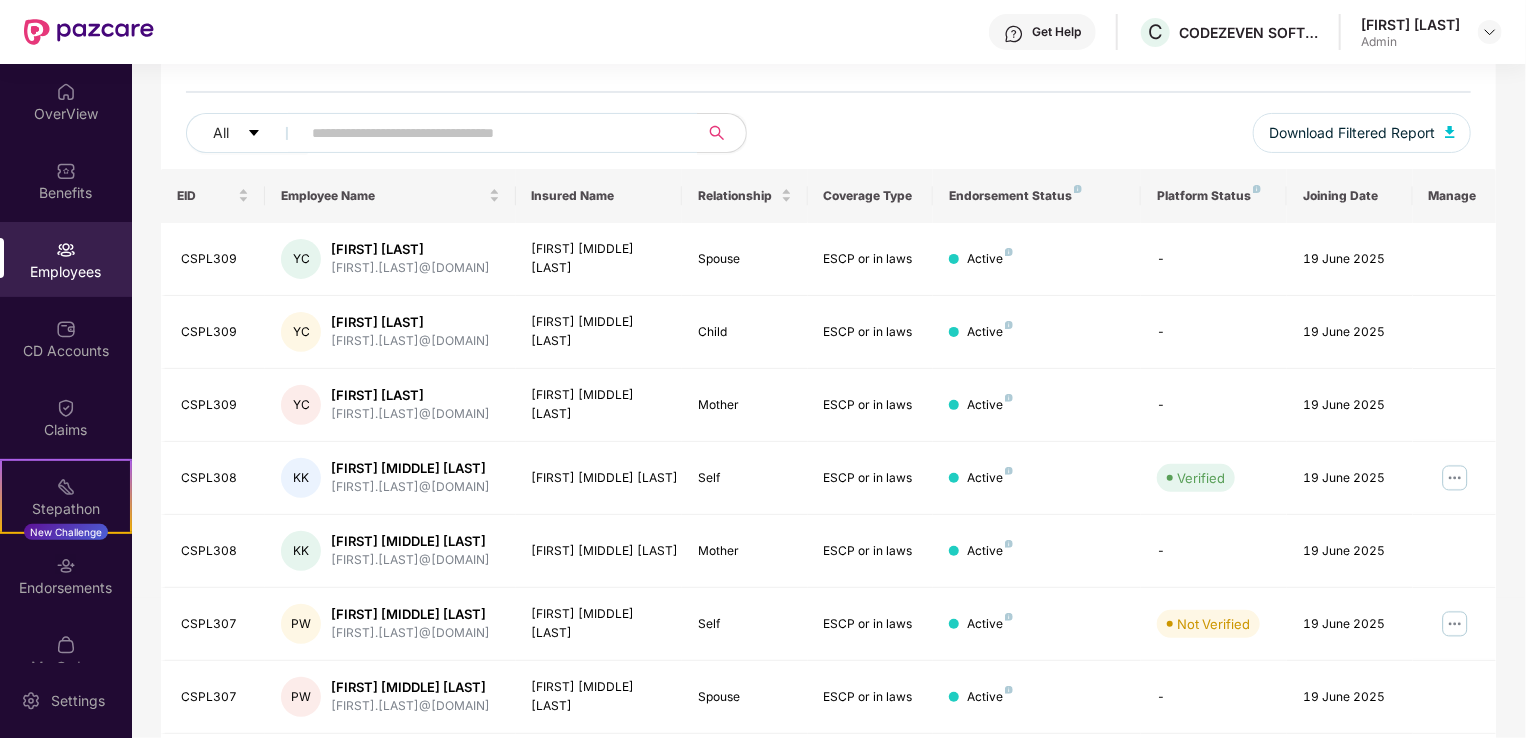 scroll, scrollTop: 572, scrollLeft: 0, axis: vertical 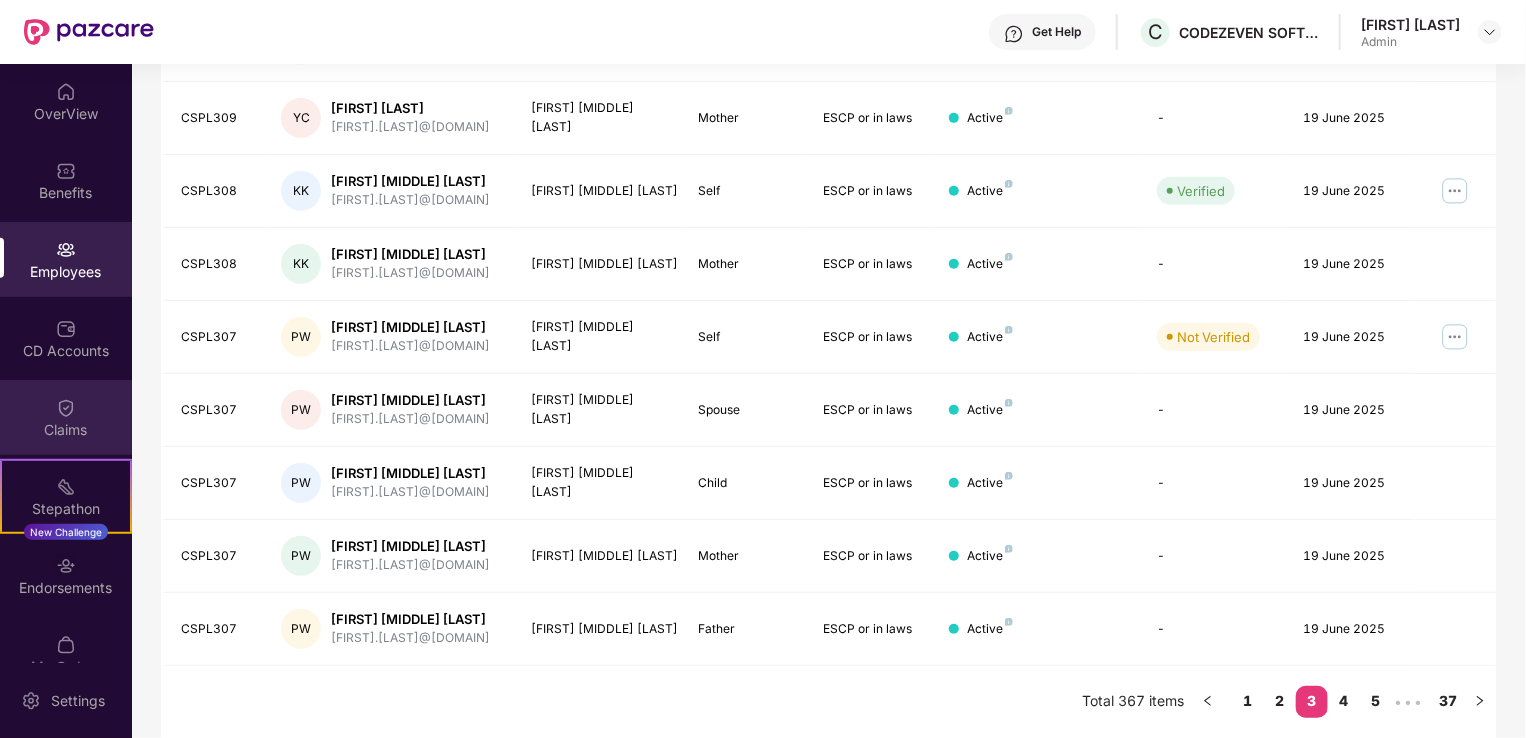 type 